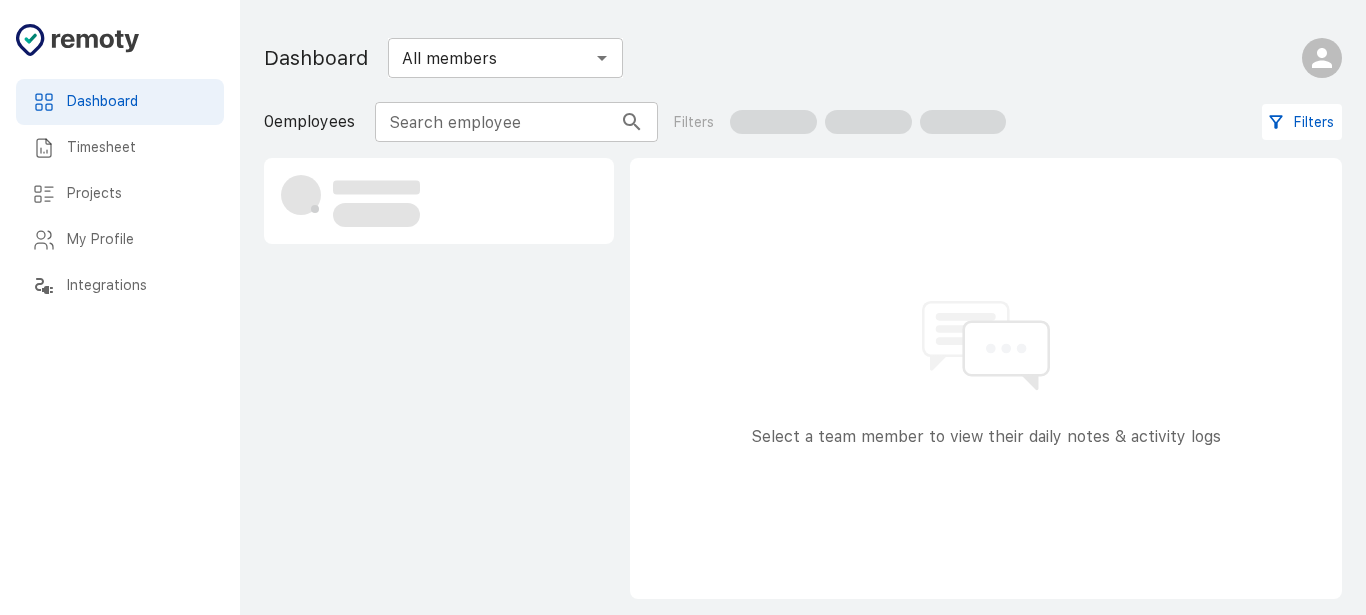 scroll, scrollTop: 0, scrollLeft: 0, axis: both 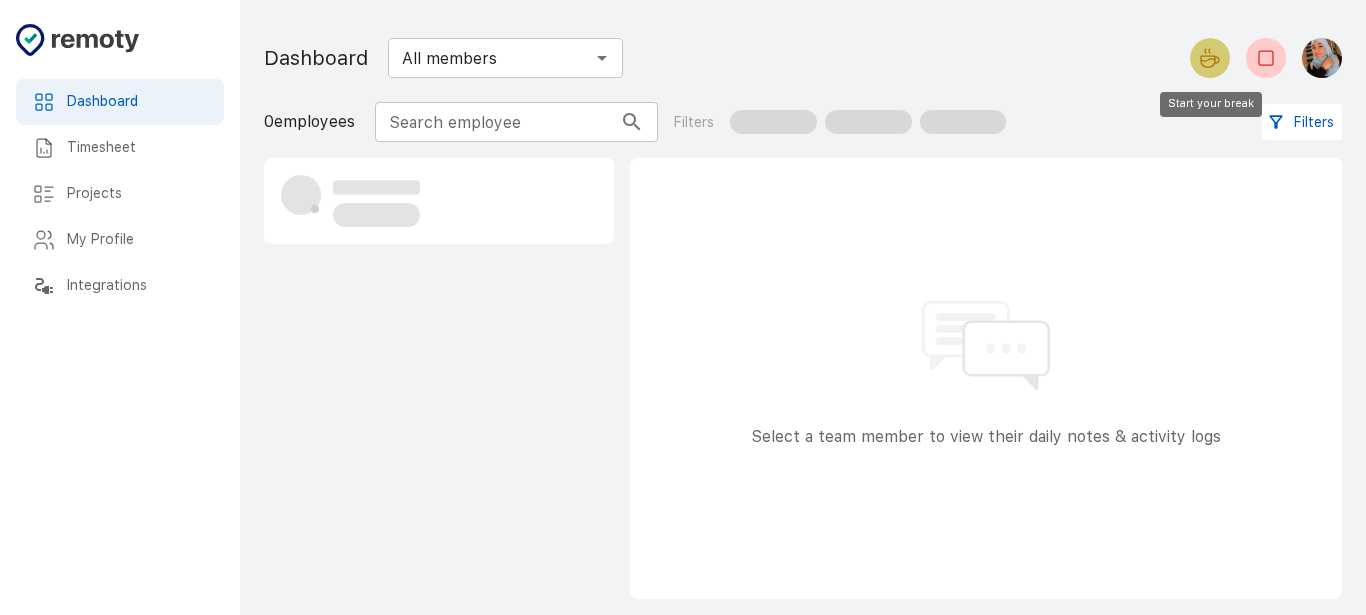 click 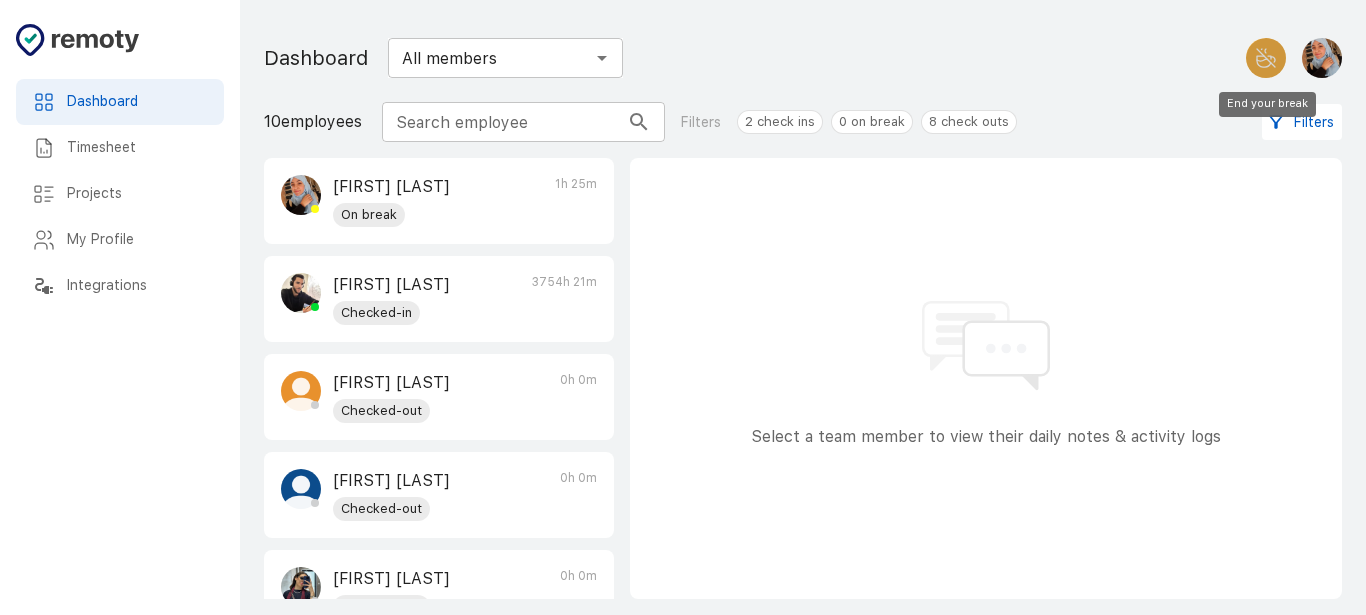 click at bounding box center [1266, 58] 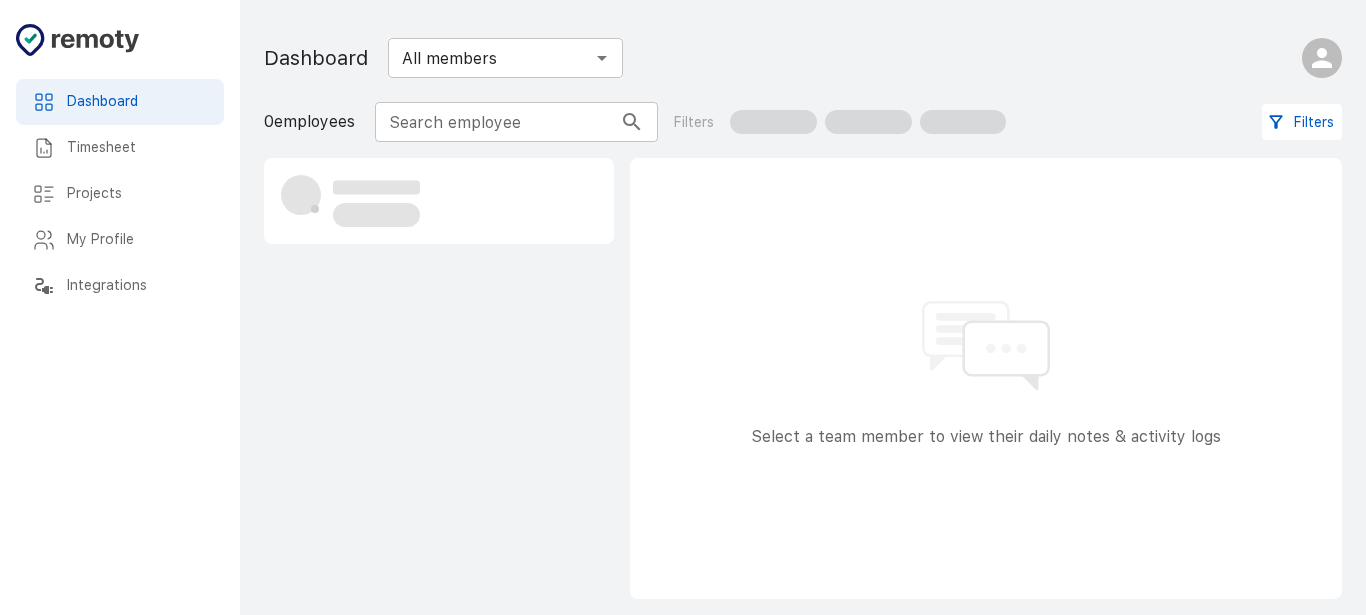 scroll, scrollTop: 0, scrollLeft: 0, axis: both 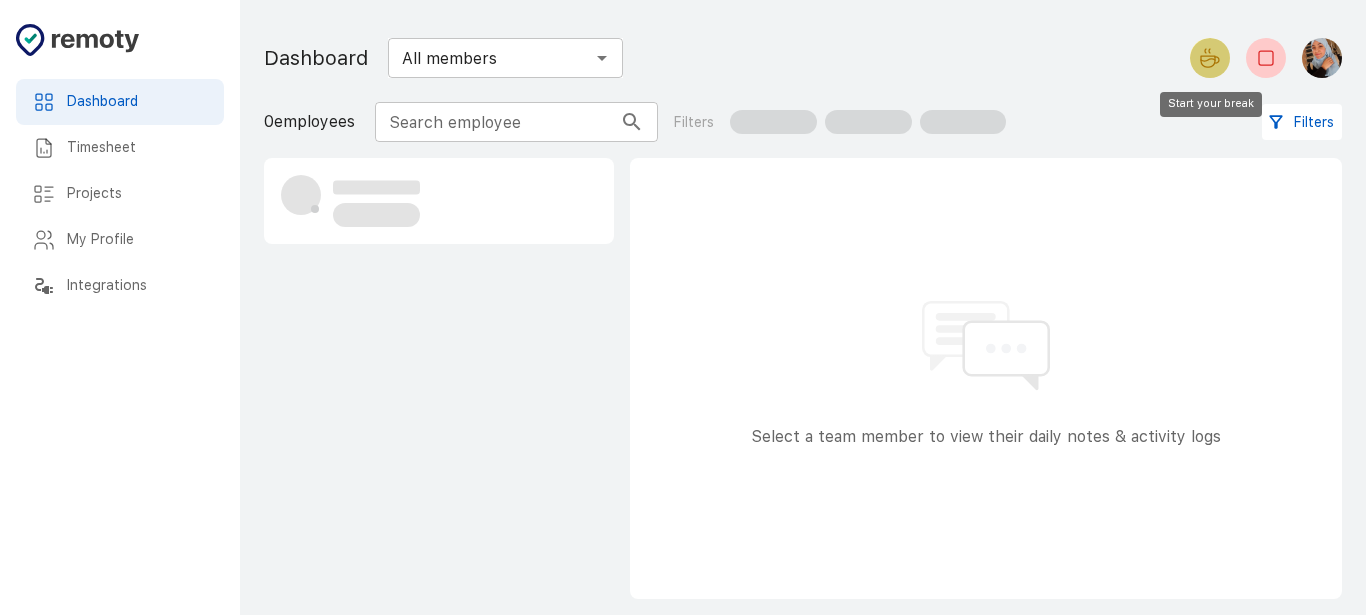 click 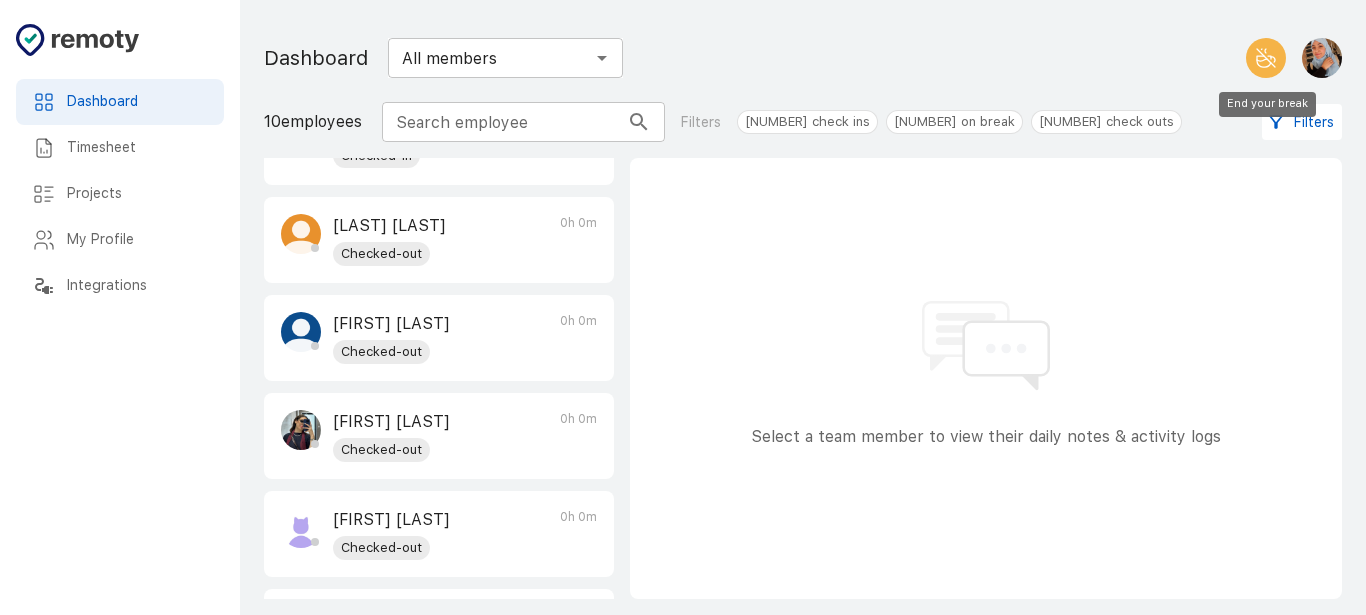 scroll, scrollTop: 285, scrollLeft: 0, axis: vertical 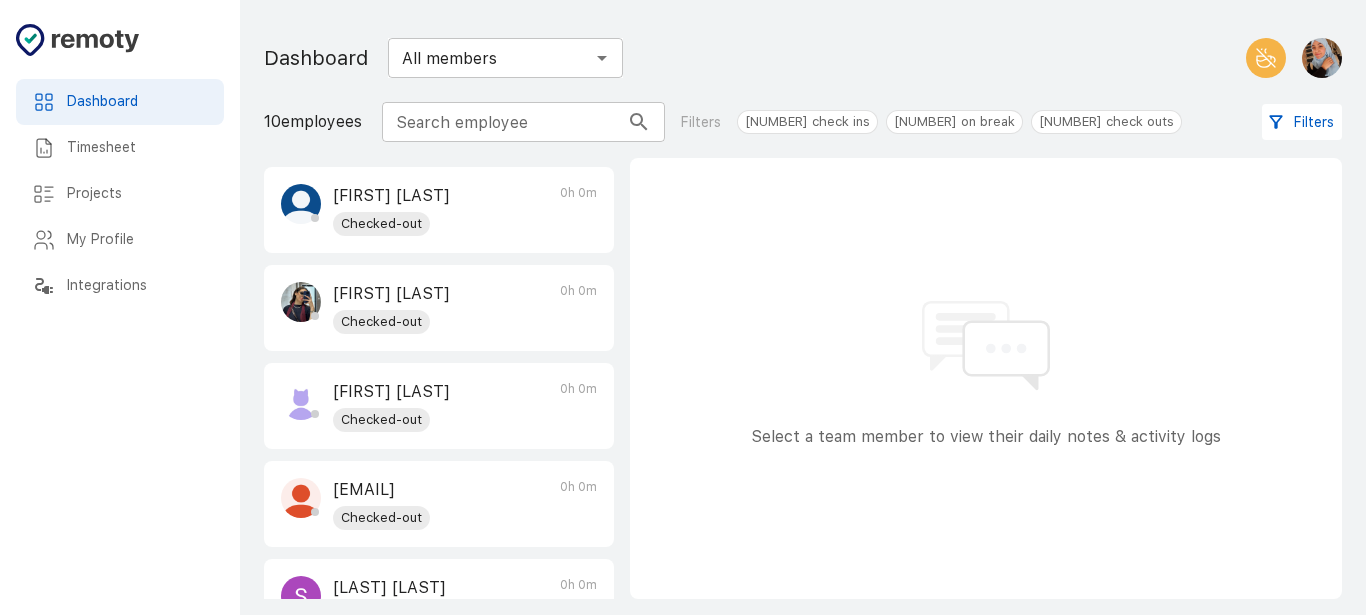 click on "Malak Belabdi On break 1h 44m Dhiya Kellouche Checked-in 3754h 44m Sami MEHADJI Checked-out 0h 0m Yasmine Habel Checked-out 0h 0m Ihcene Mina Checked-out 0h 0m Riham Mehadji Checked-out 0h 0m fouad.mehadji Checked-out 0h 0m Sabrine BENABOURA Checked-out 0h 0m" at bounding box center [439, 378] 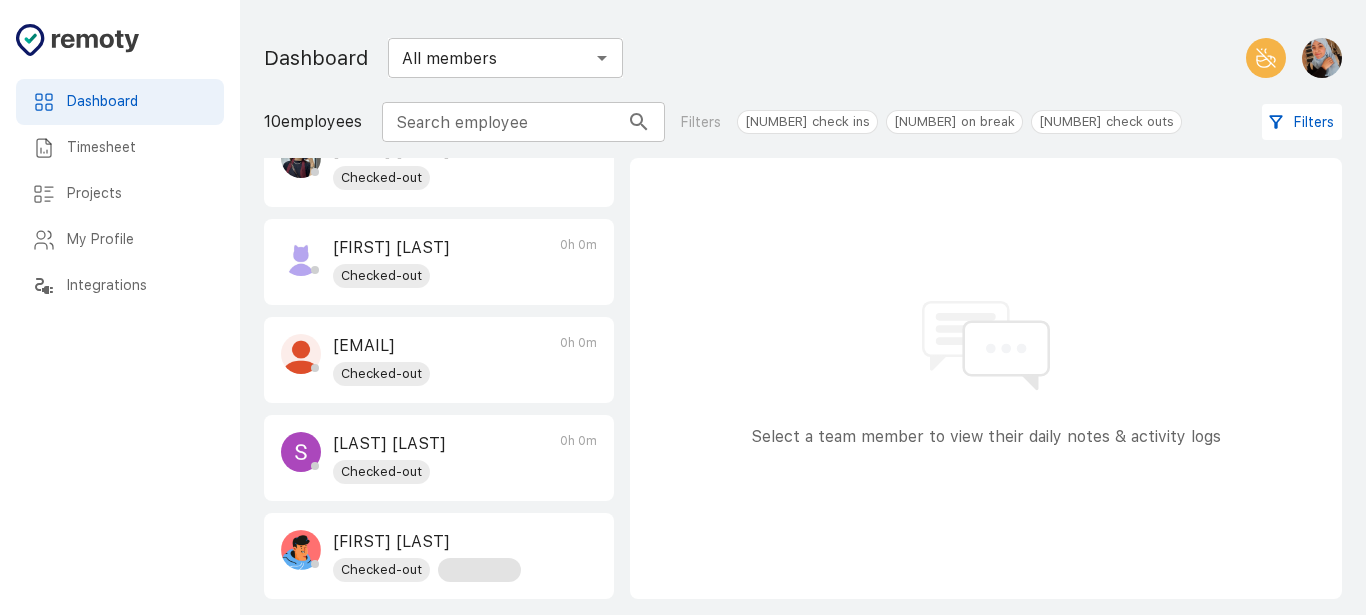 scroll, scrollTop: 0, scrollLeft: 0, axis: both 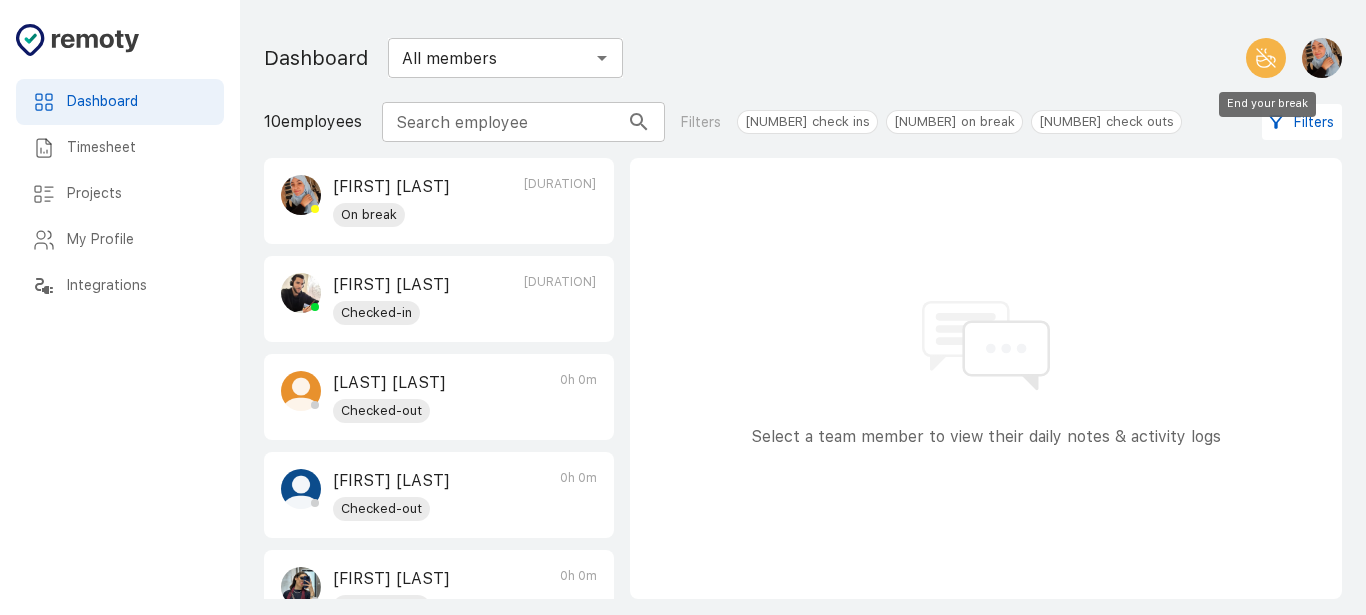 click at bounding box center (1266, 58) 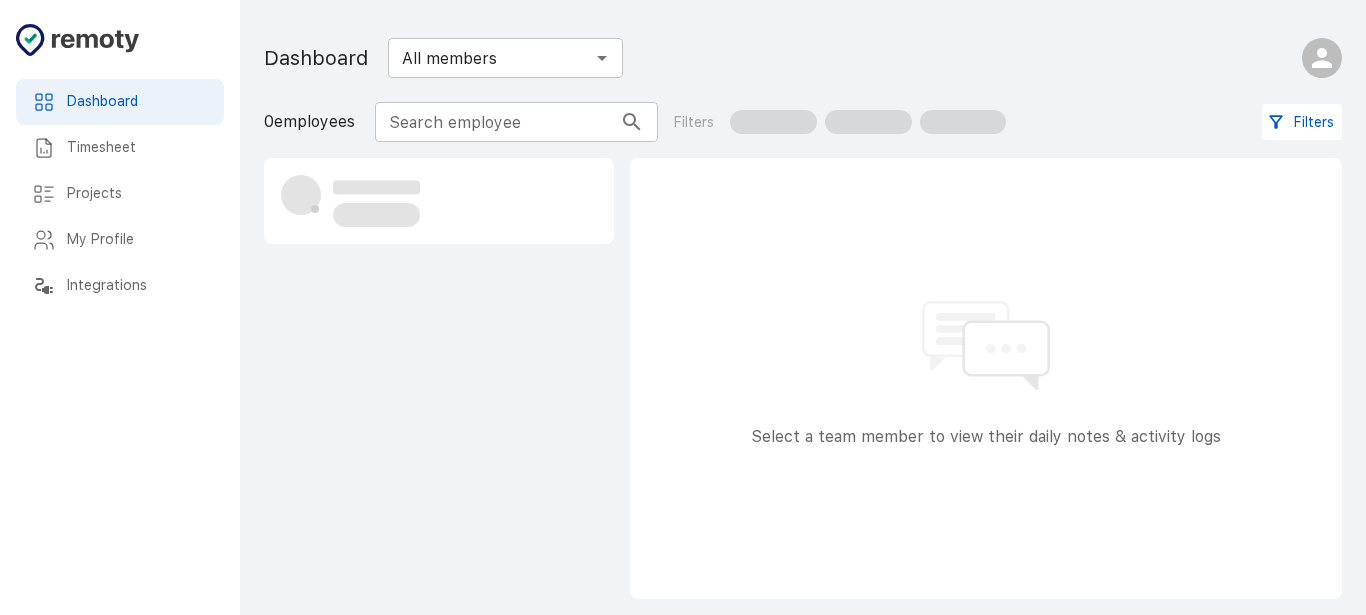 scroll, scrollTop: 0, scrollLeft: 0, axis: both 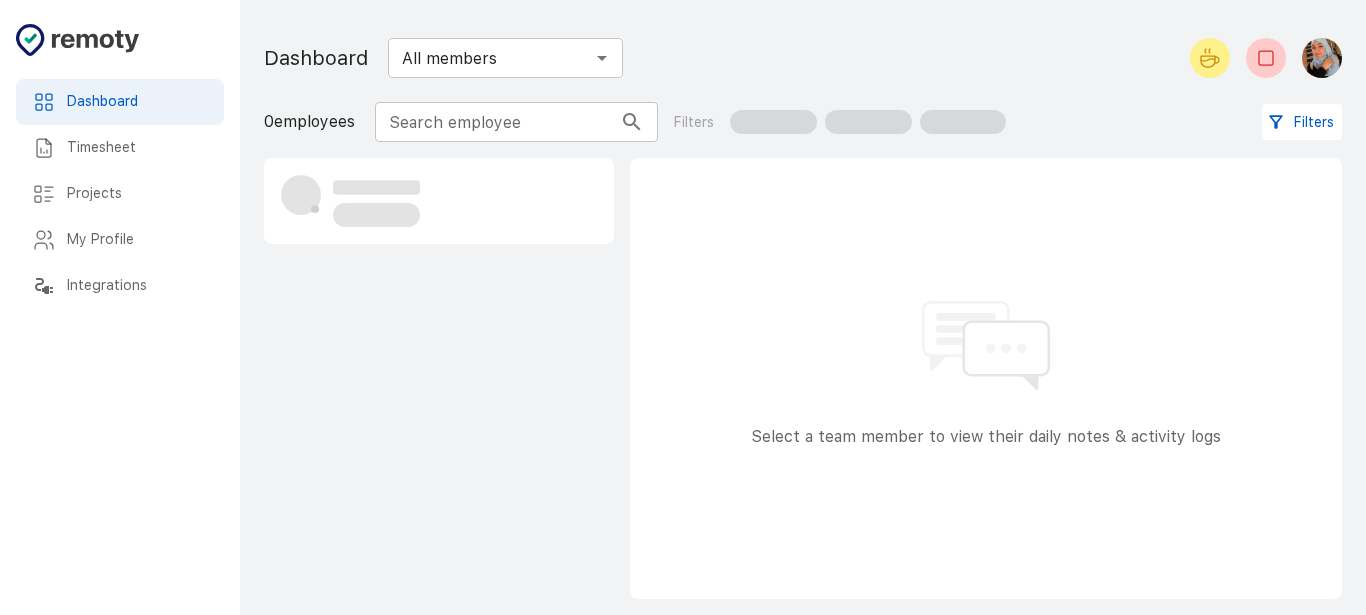 click at bounding box center [439, 378] 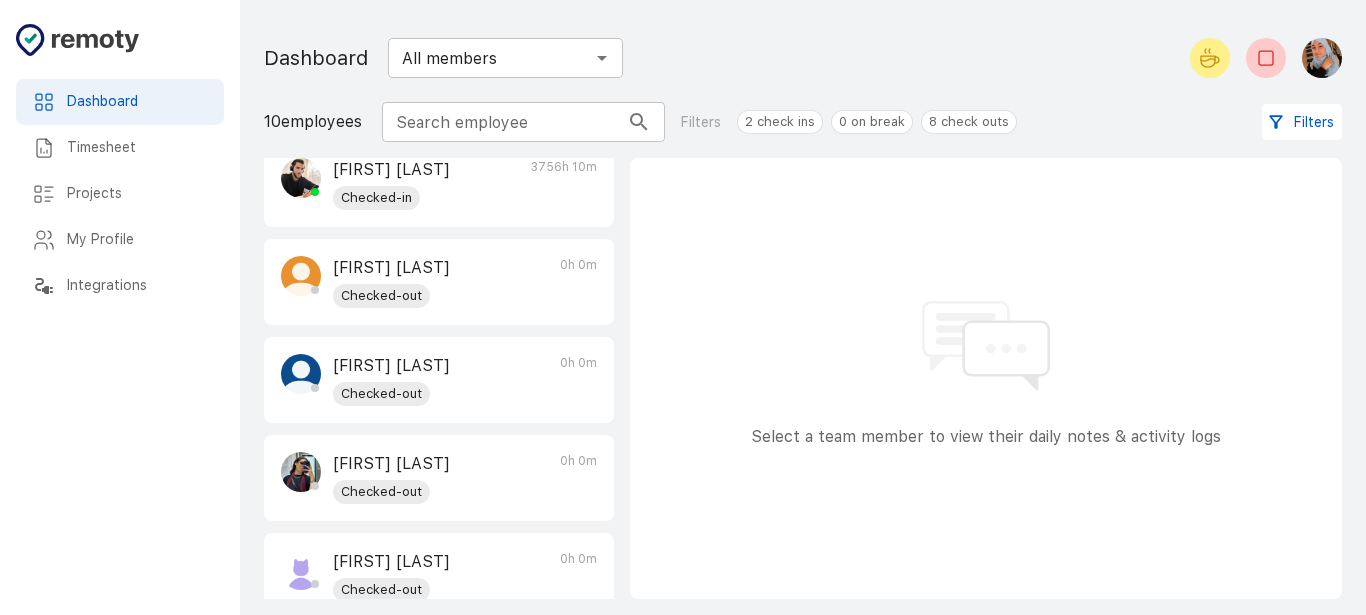 scroll, scrollTop: 0, scrollLeft: 0, axis: both 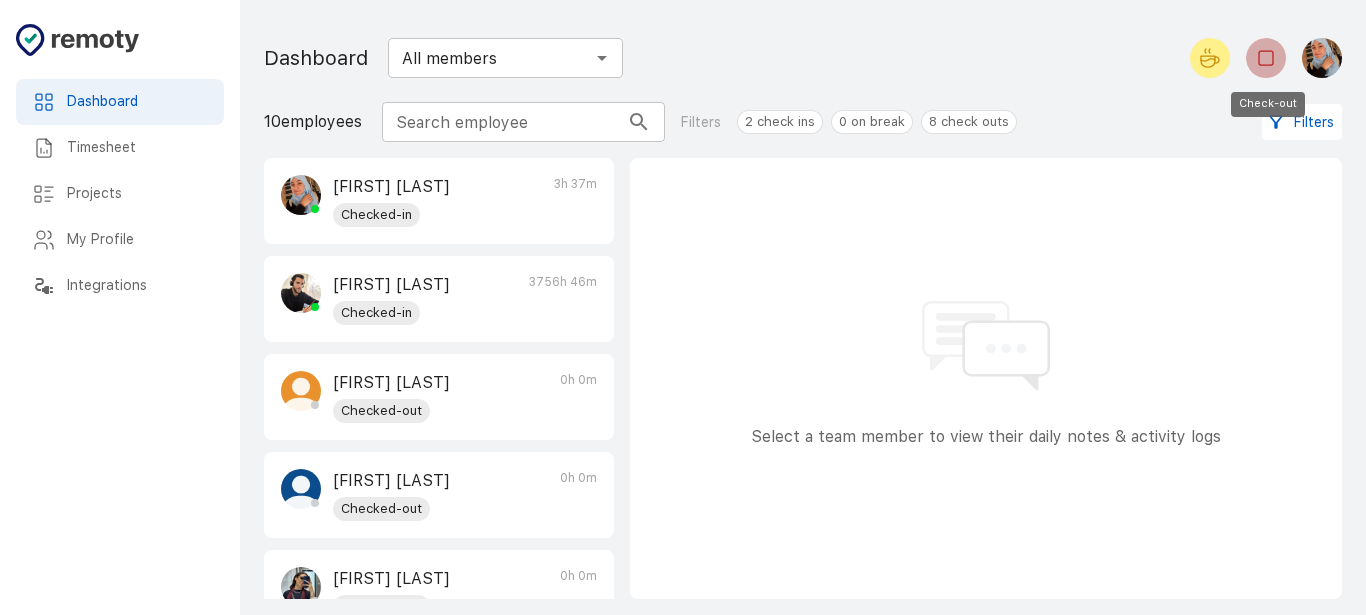 click 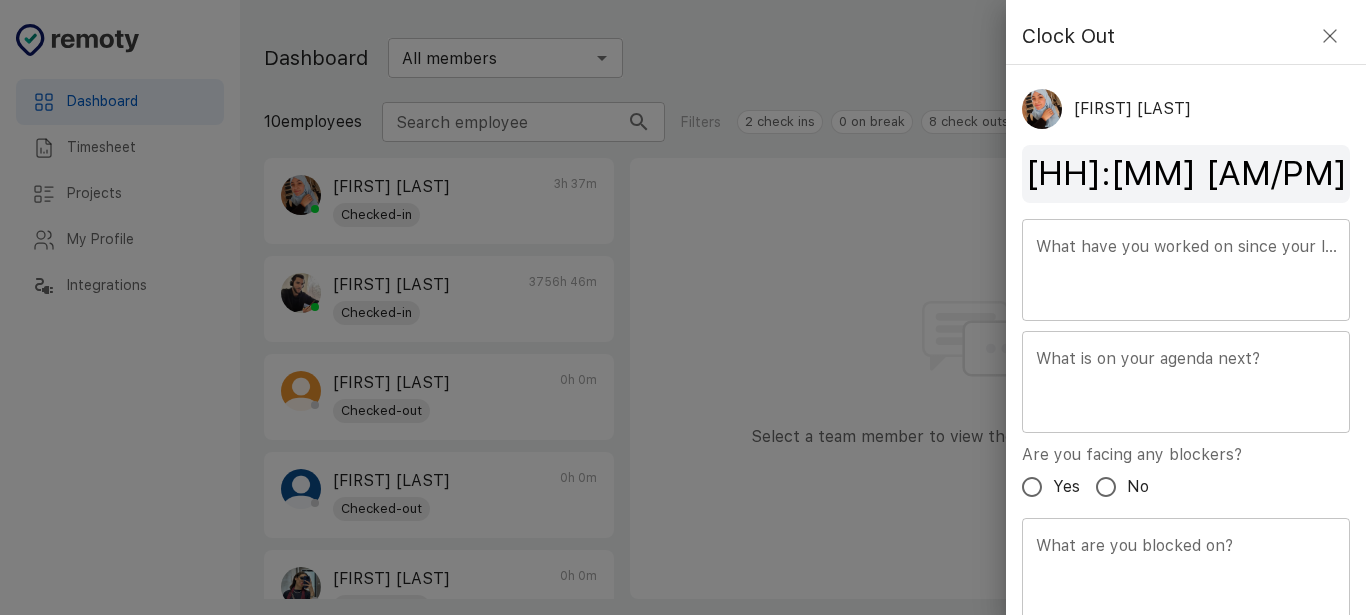 scroll, scrollTop: 73, scrollLeft: 0, axis: vertical 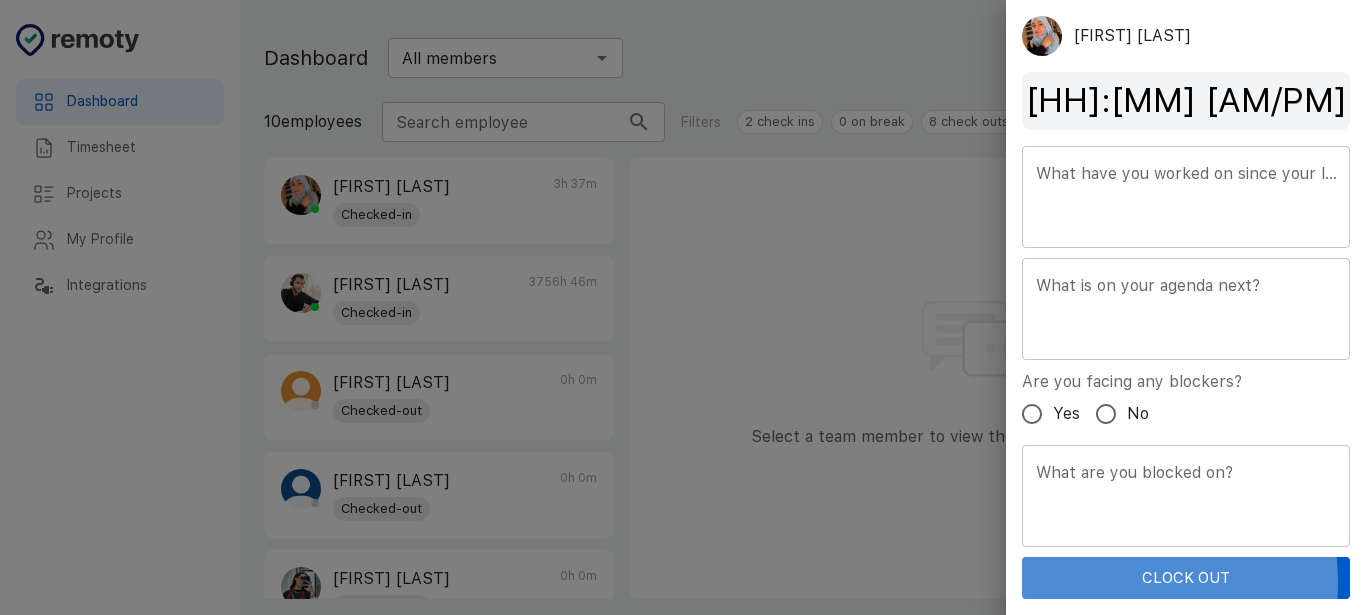 click on "Clock Out" at bounding box center [1186, 578] 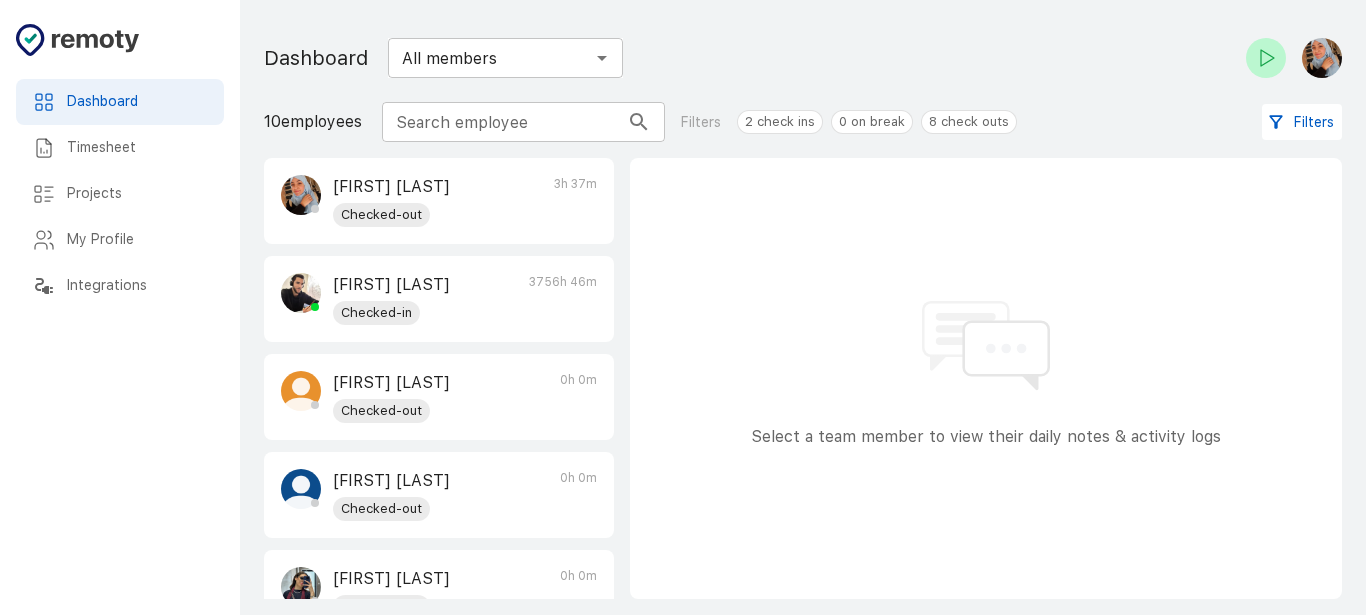 click on "Timesheet" at bounding box center (120, 148) 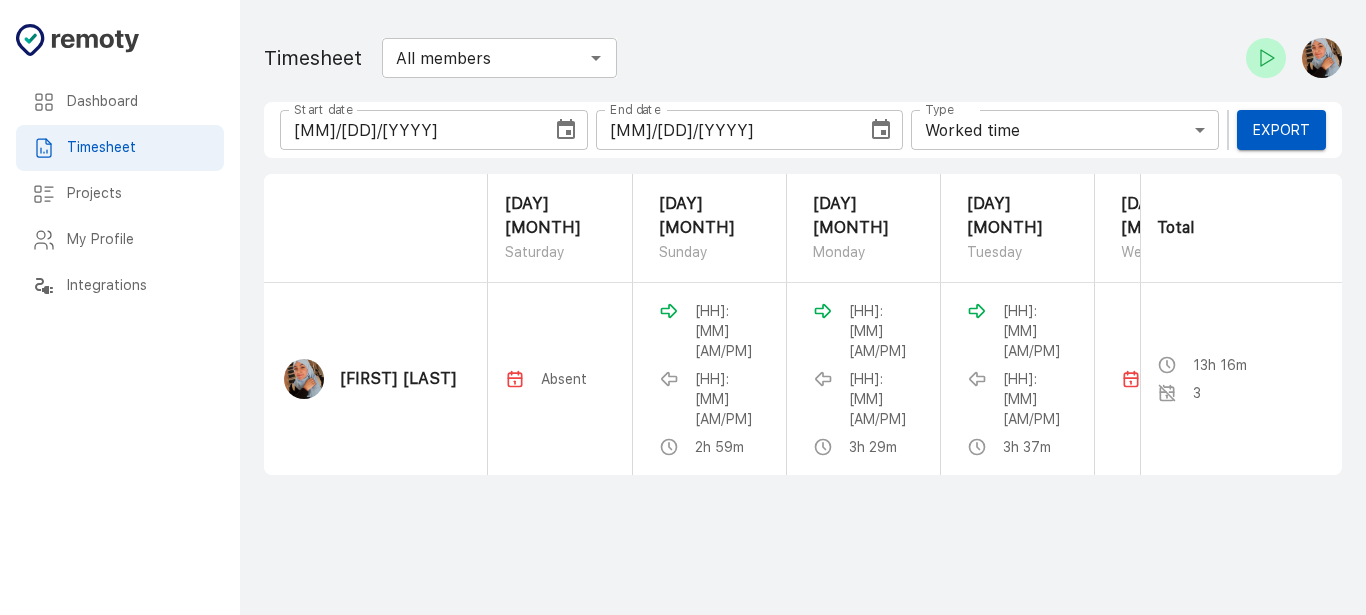 scroll, scrollTop: 0, scrollLeft: 441, axis: horizontal 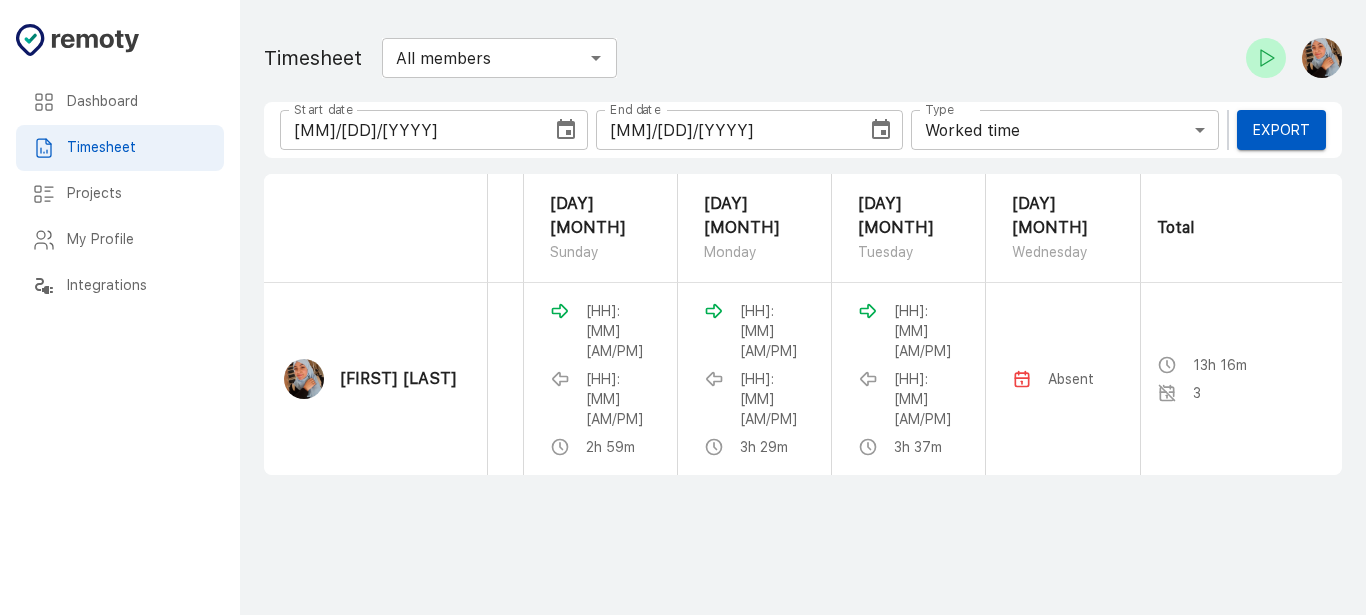 click 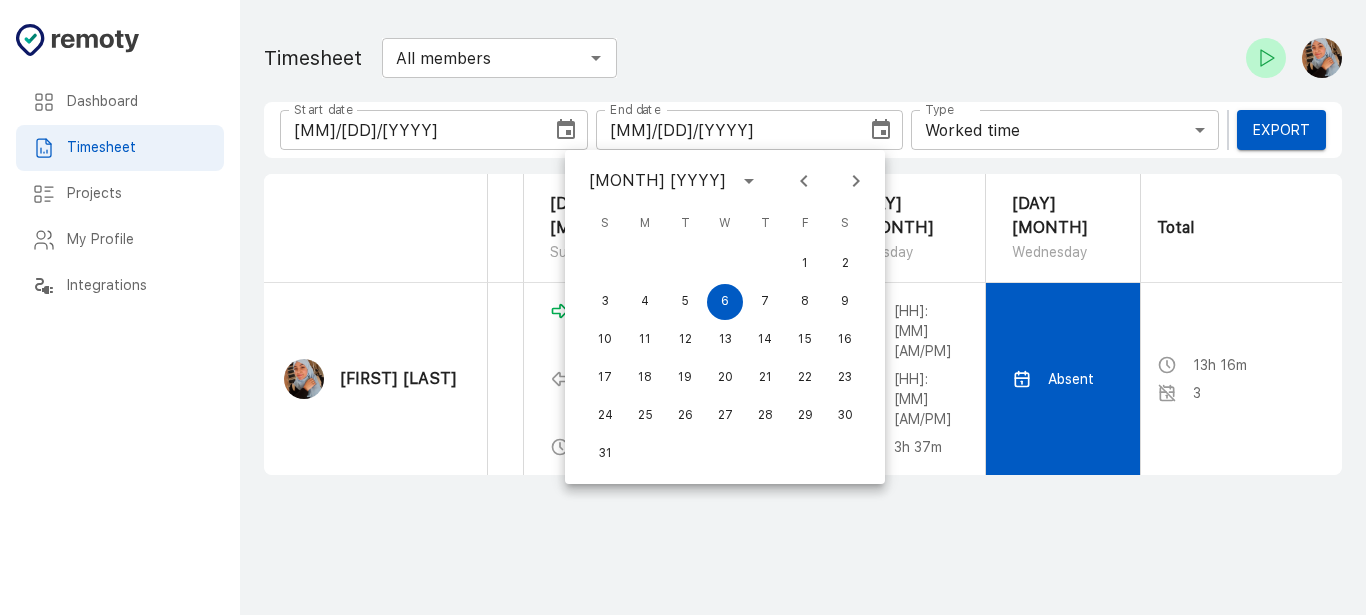 click on "Absent" at bounding box center (1063, 379) 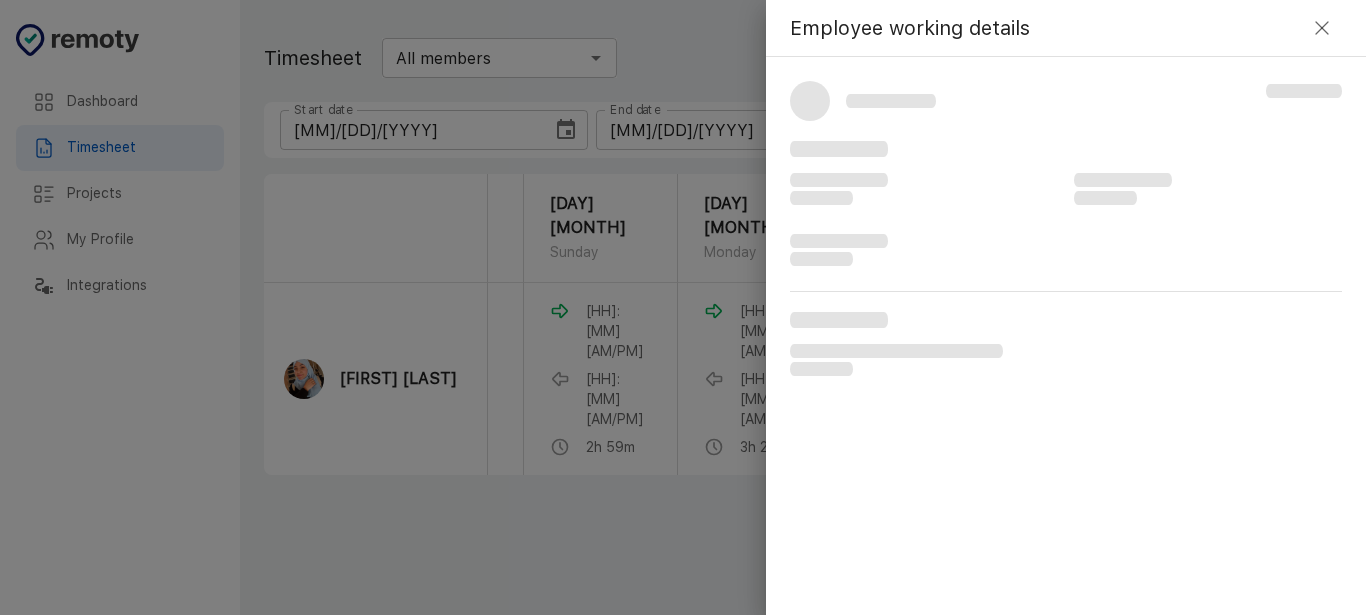 click at bounding box center [683, 307] 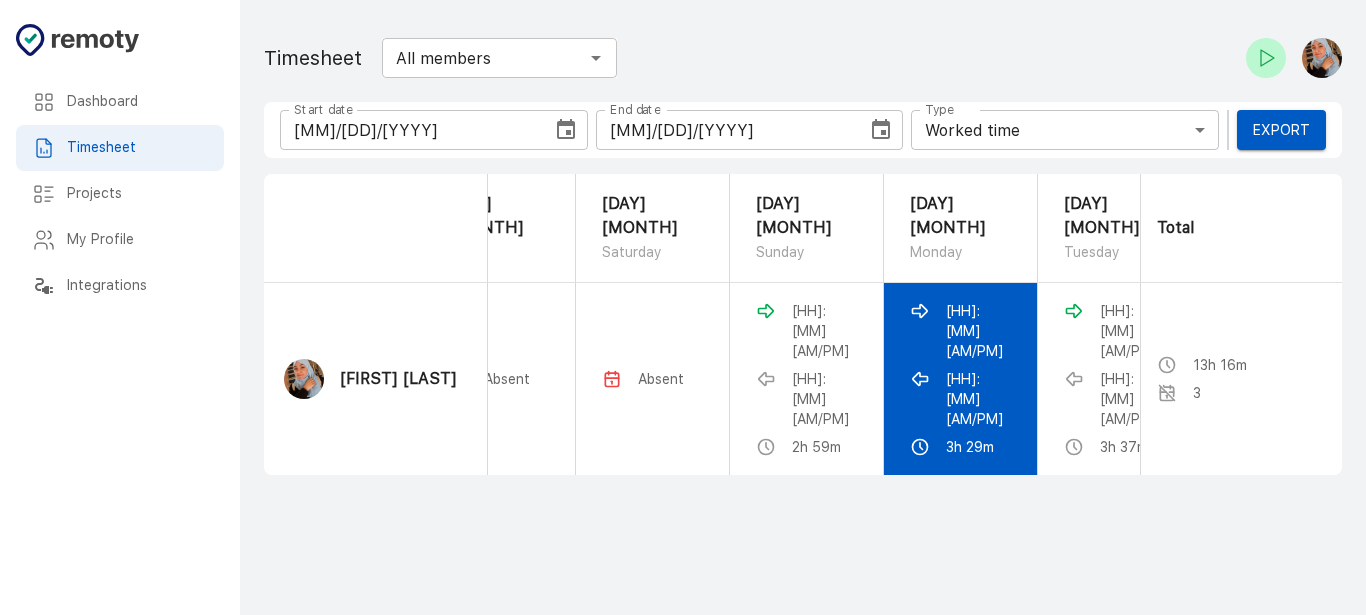 scroll, scrollTop: 0, scrollLeft: 213, axis: horizontal 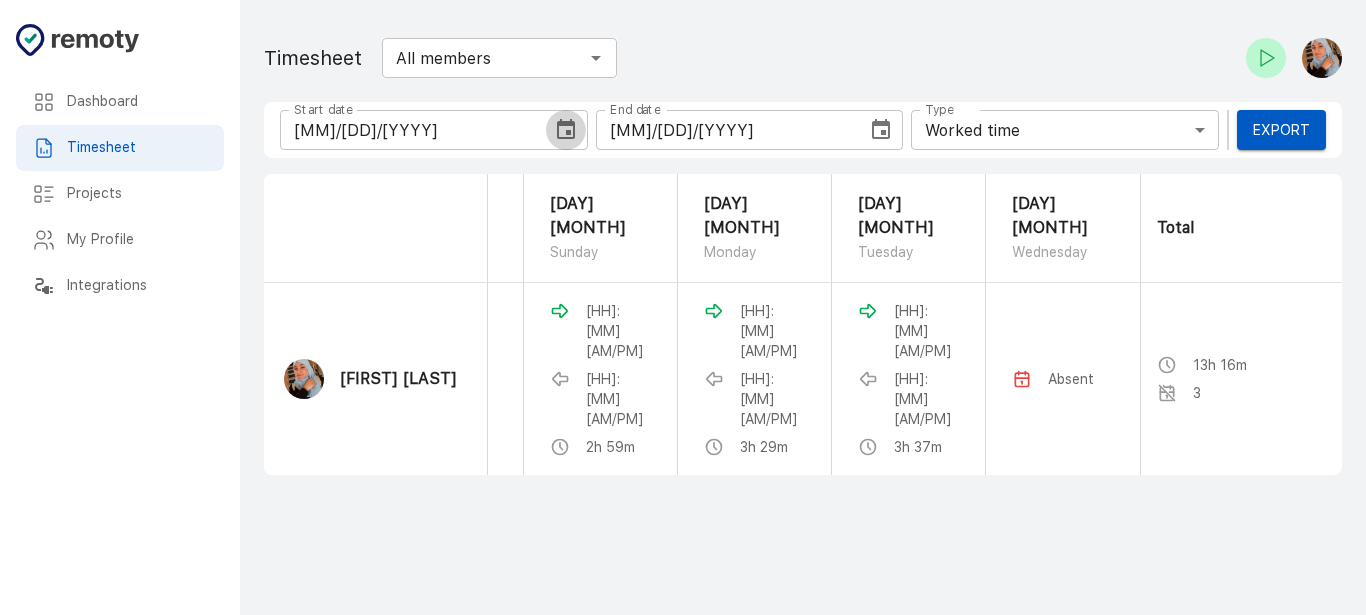 click 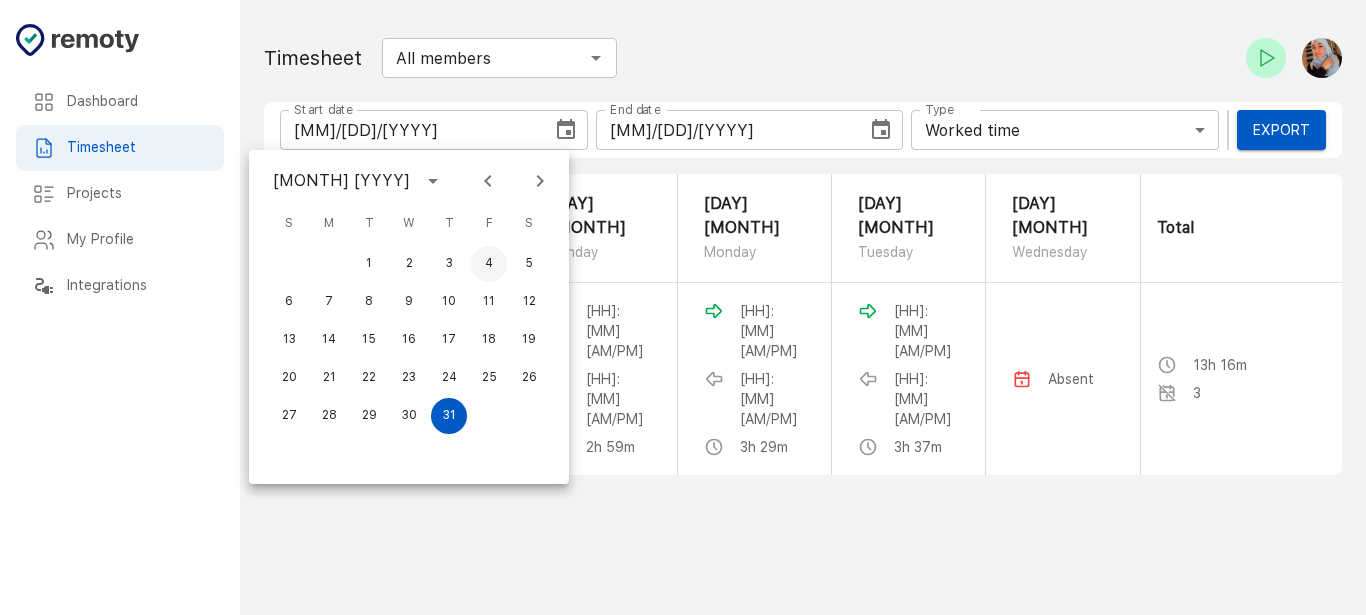 click on "4" at bounding box center (489, 264) 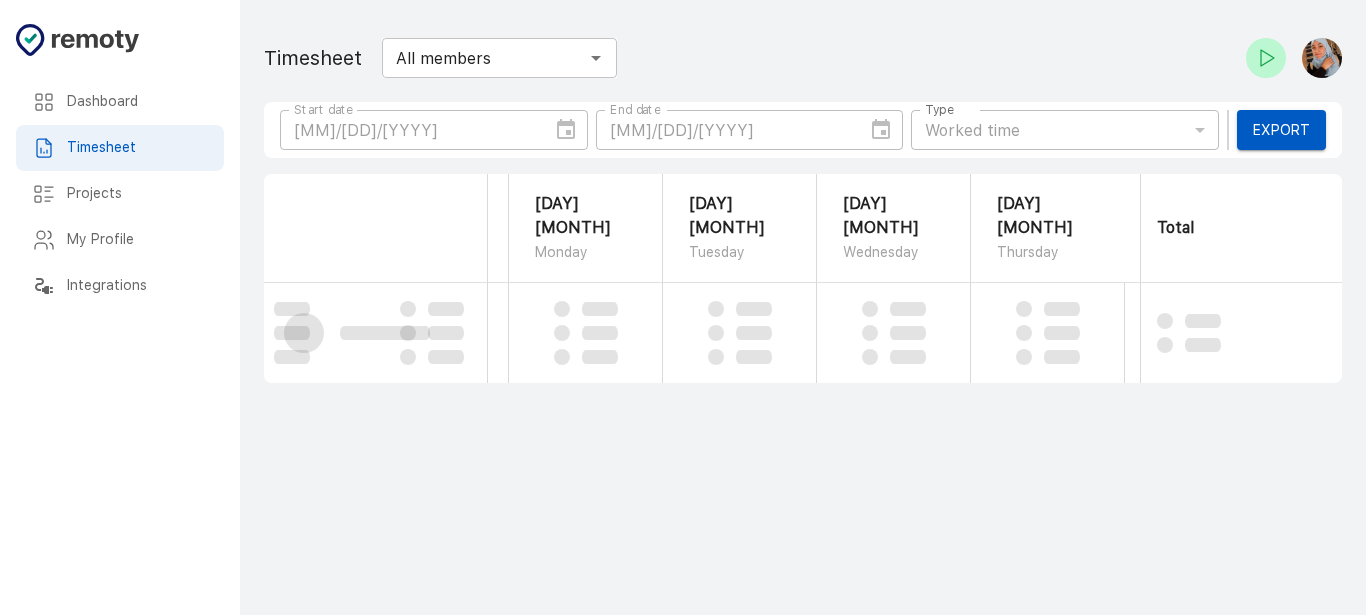 click on "[MM]/[DD]/[YYYY] Start date" at bounding box center (434, 130) 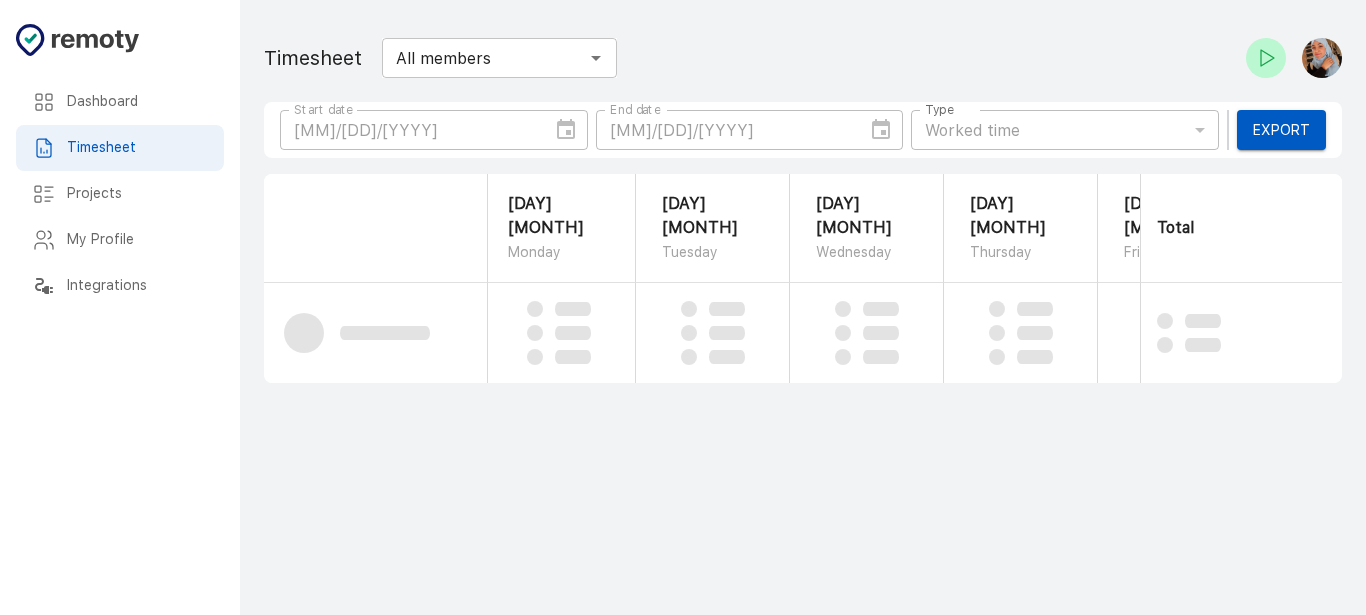 scroll, scrollTop: 0, scrollLeft: 107, axis: horizontal 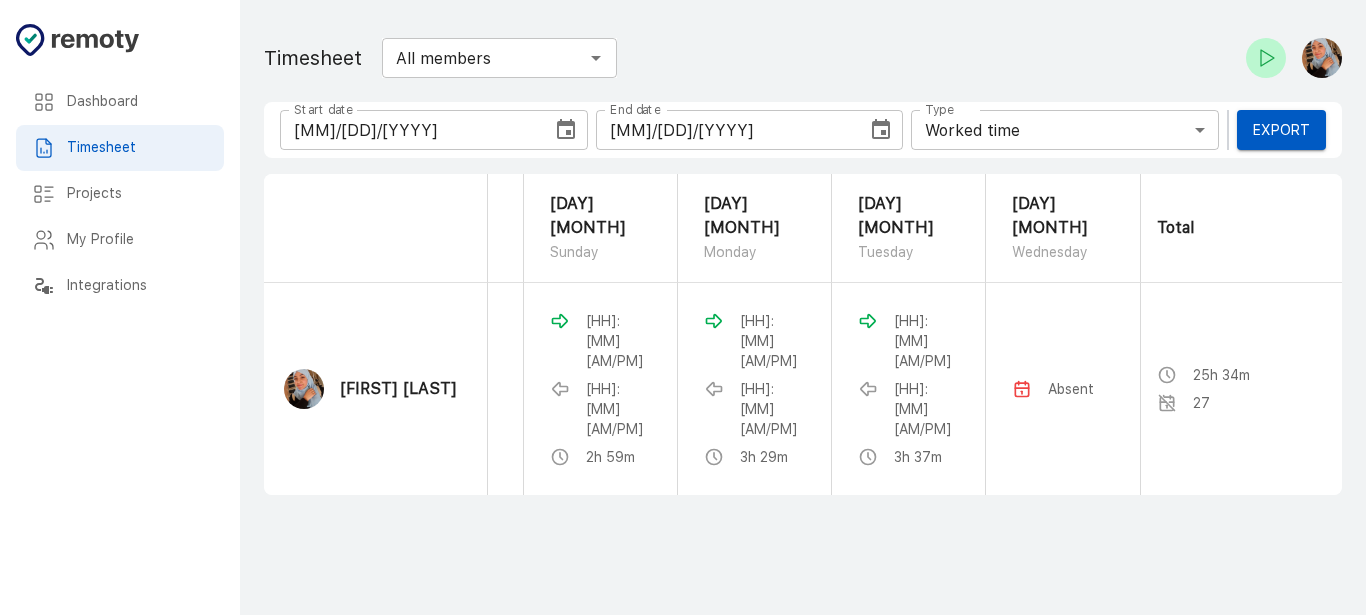 click 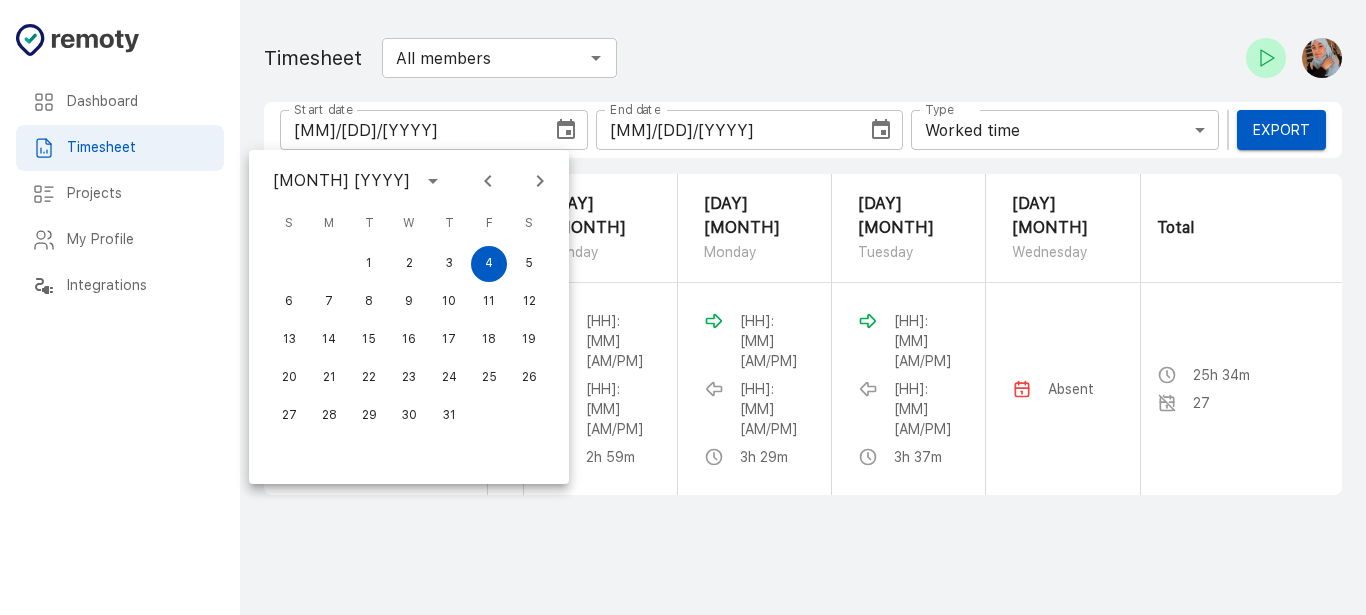 click 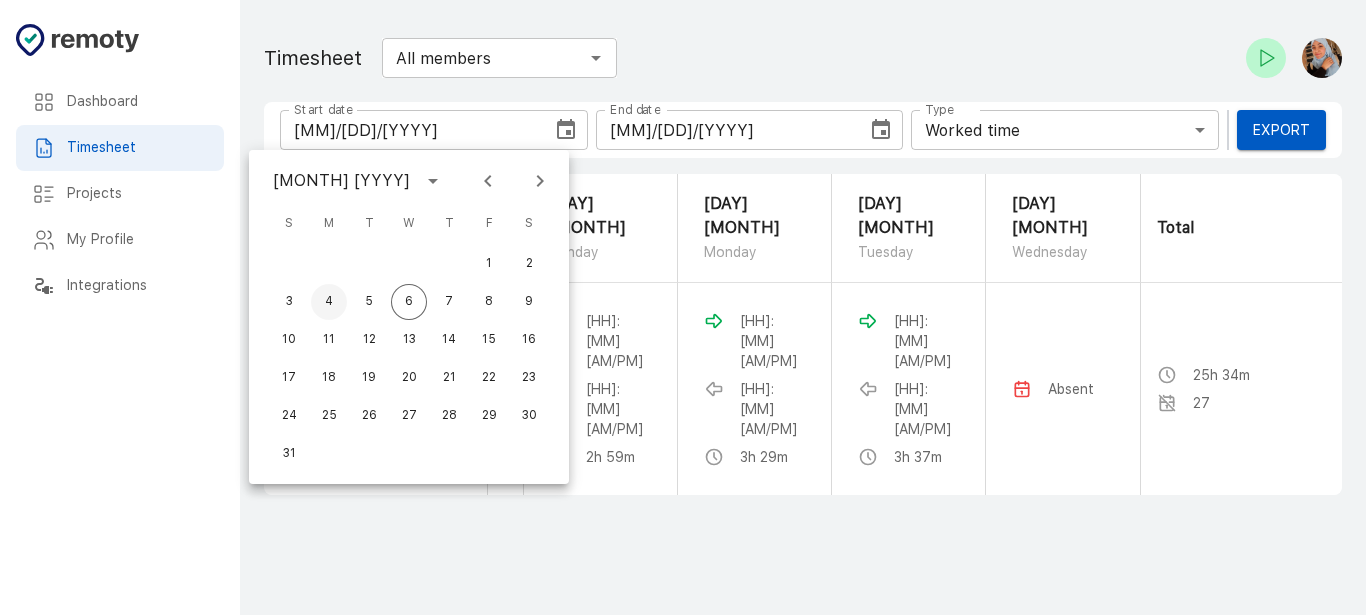 click on "4" at bounding box center [329, 302] 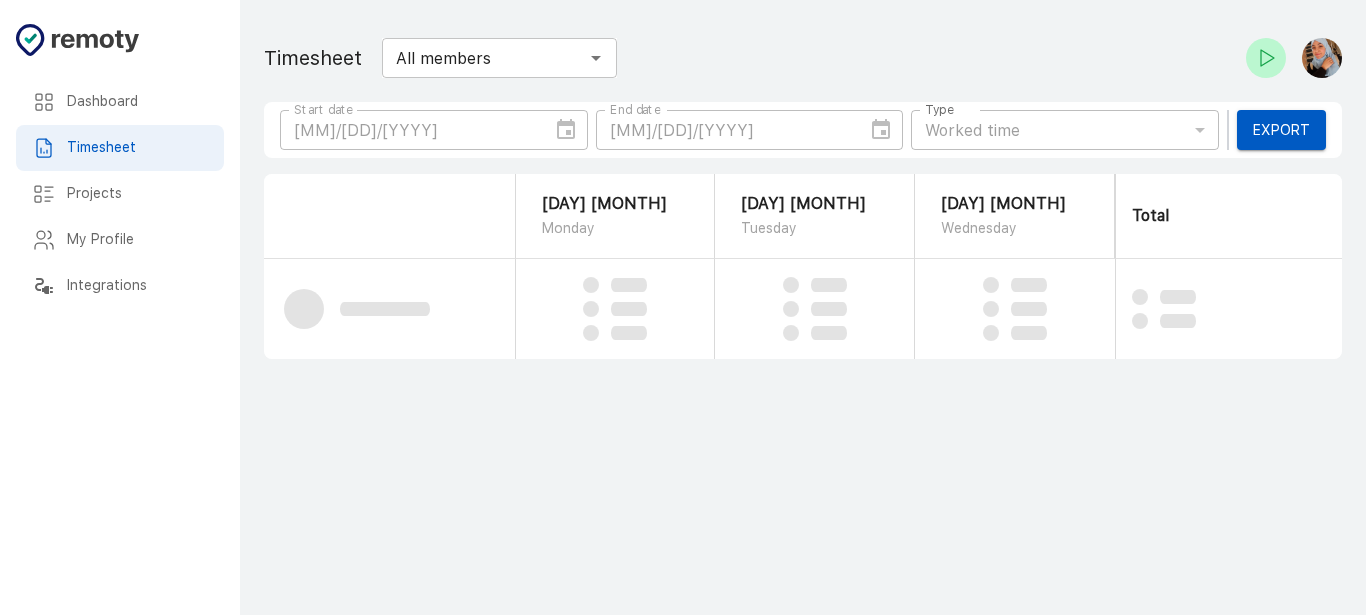 type on "[MM]/[DD]/[YYYY]" 